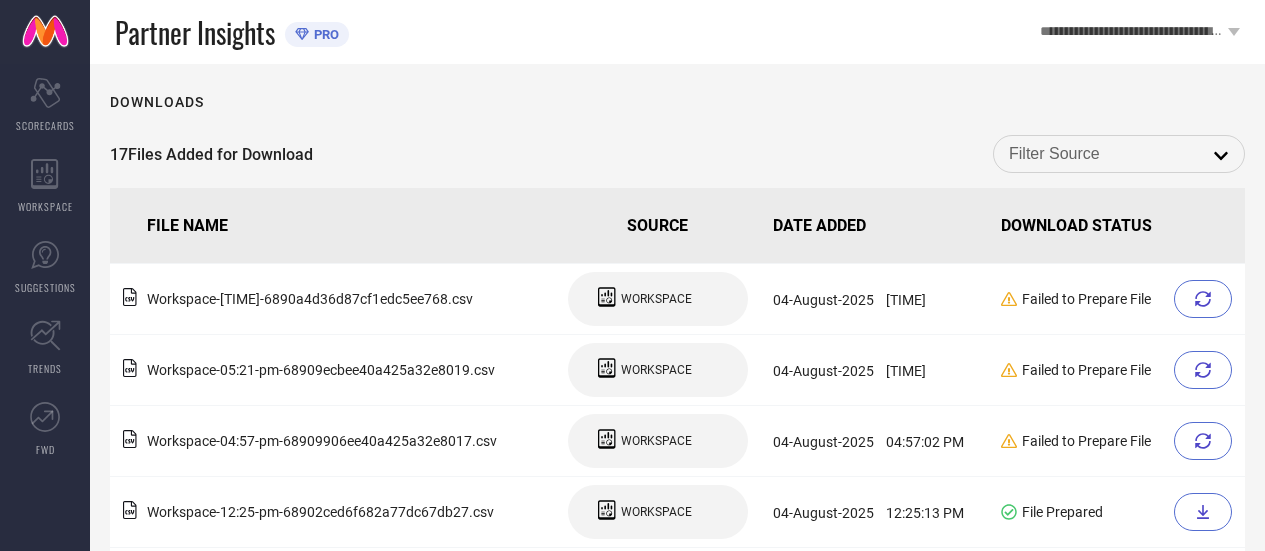 scroll, scrollTop: 0, scrollLeft: 0, axis: both 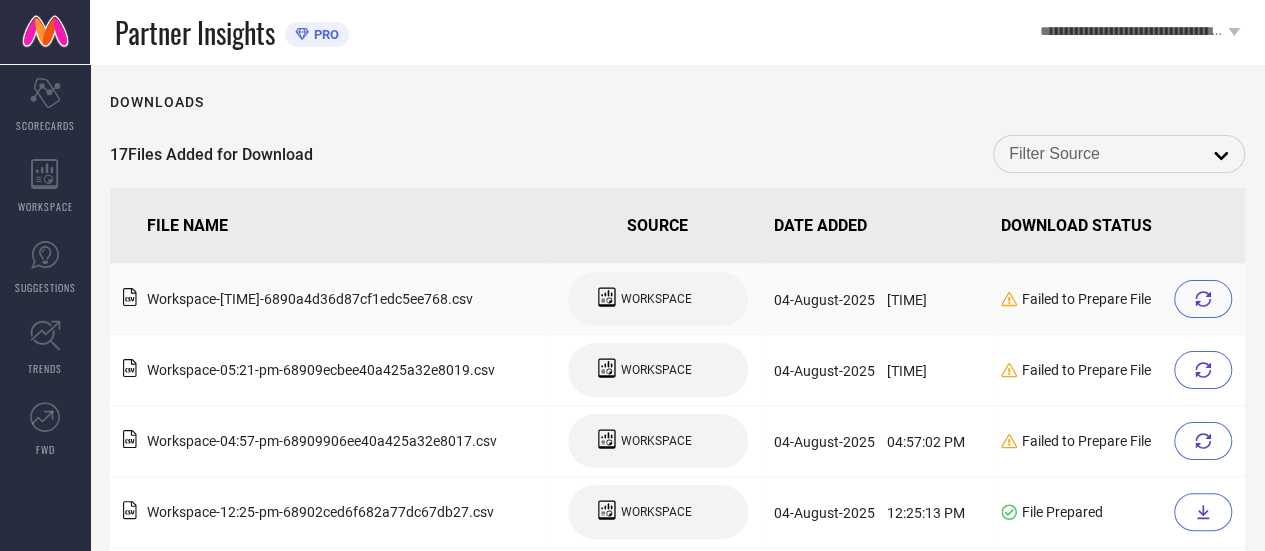 click at bounding box center [1203, 299] 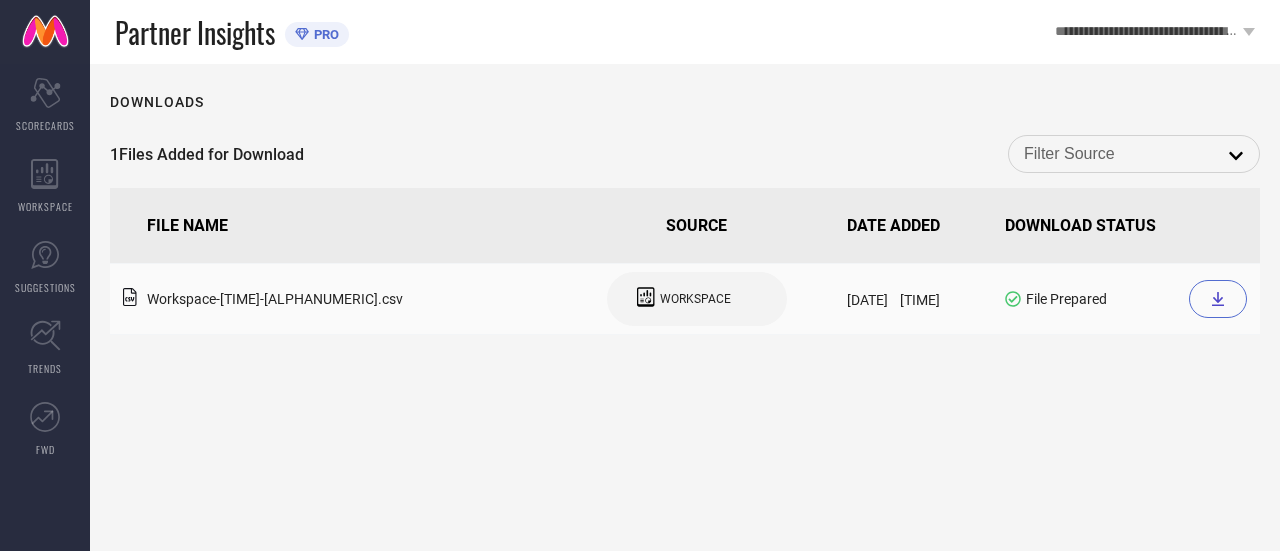 click at bounding box center (1218, 299) 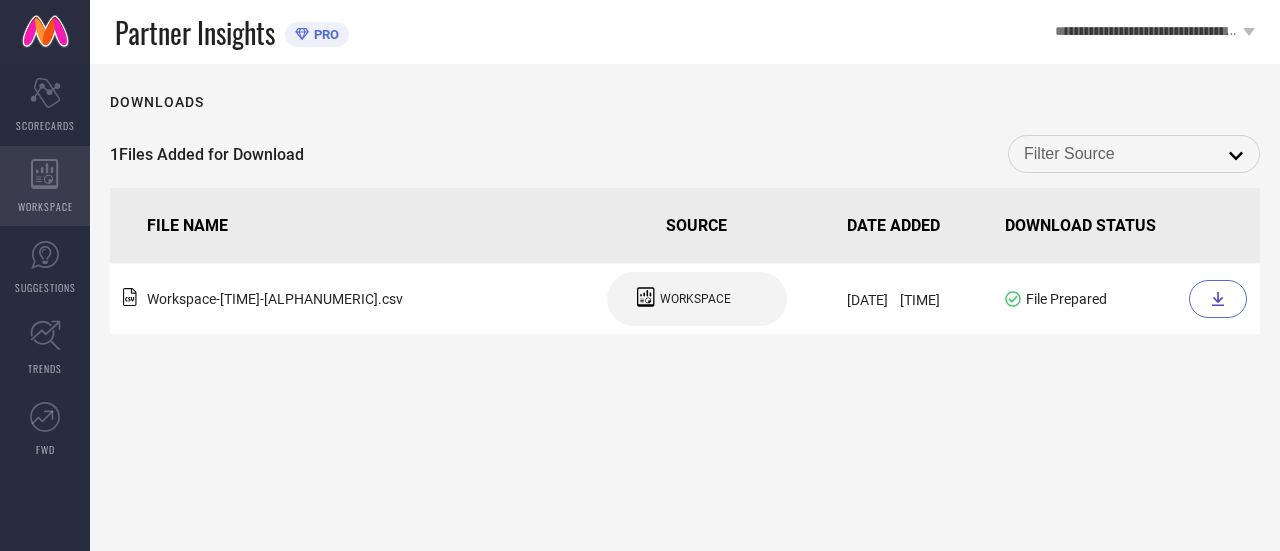 click on "WORKSPACE" at bounding box center [45, 186] 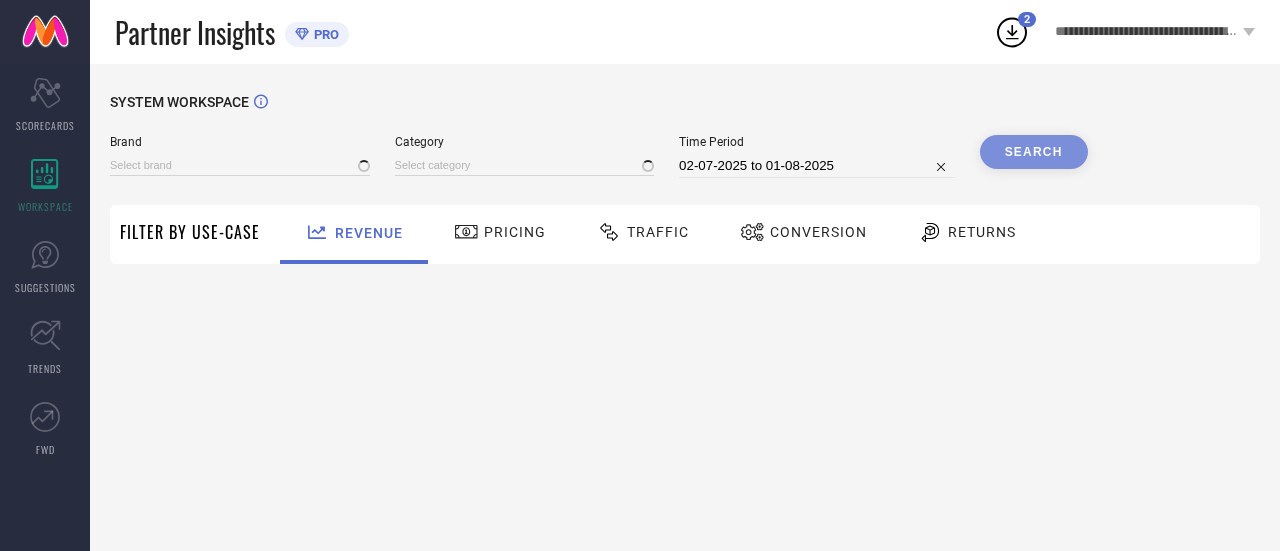 type on "AEROPOSTALE" 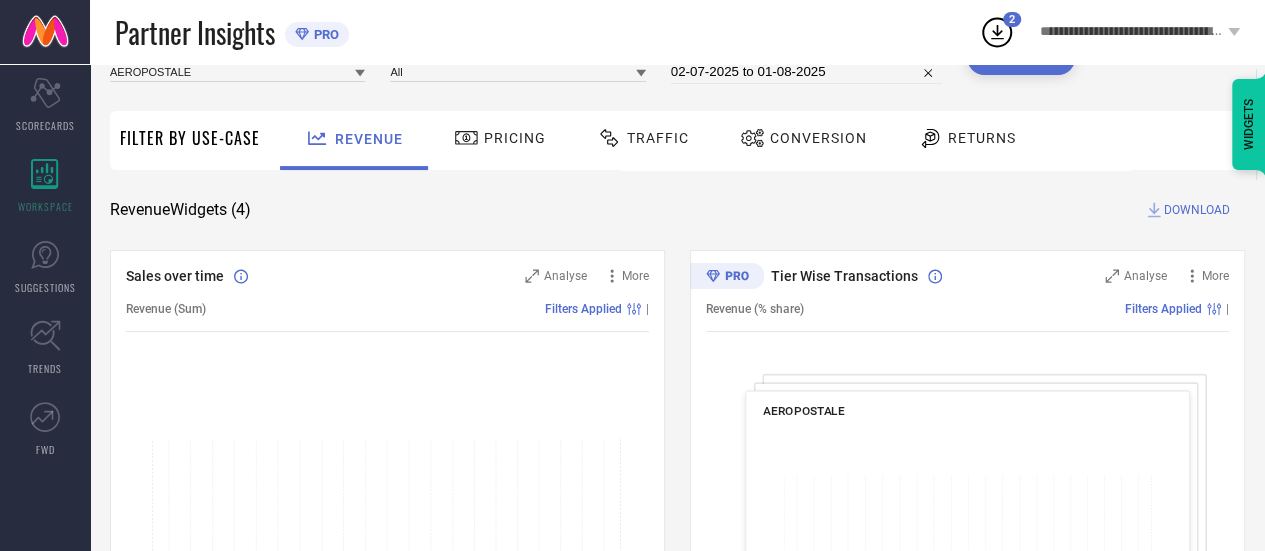 scroll, scrollTop: 0, scrollLeft: 0, axis: both 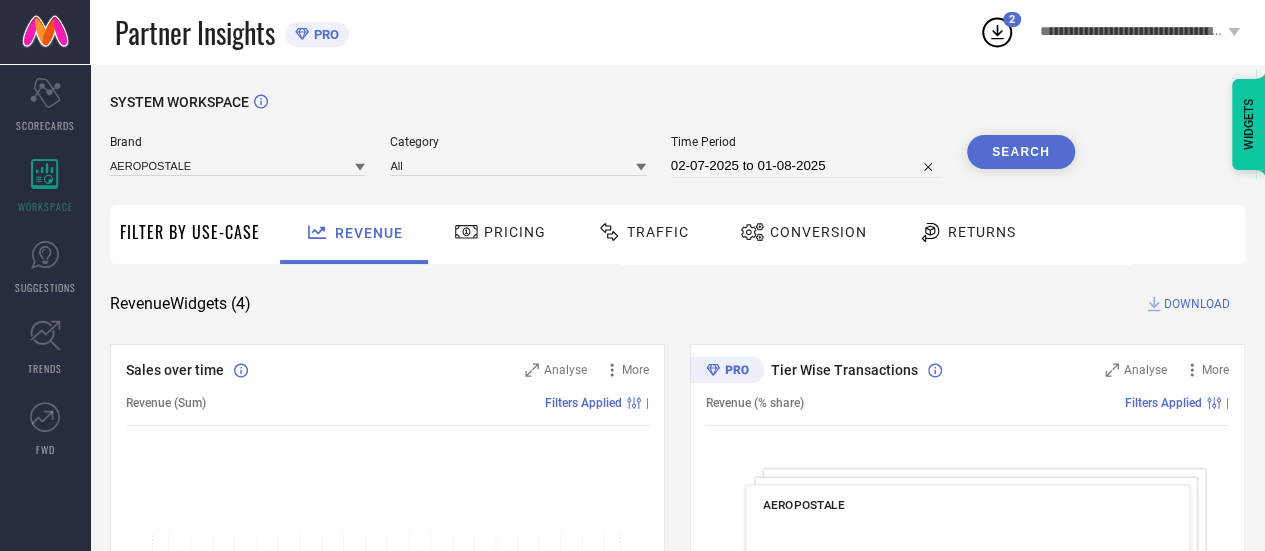 click 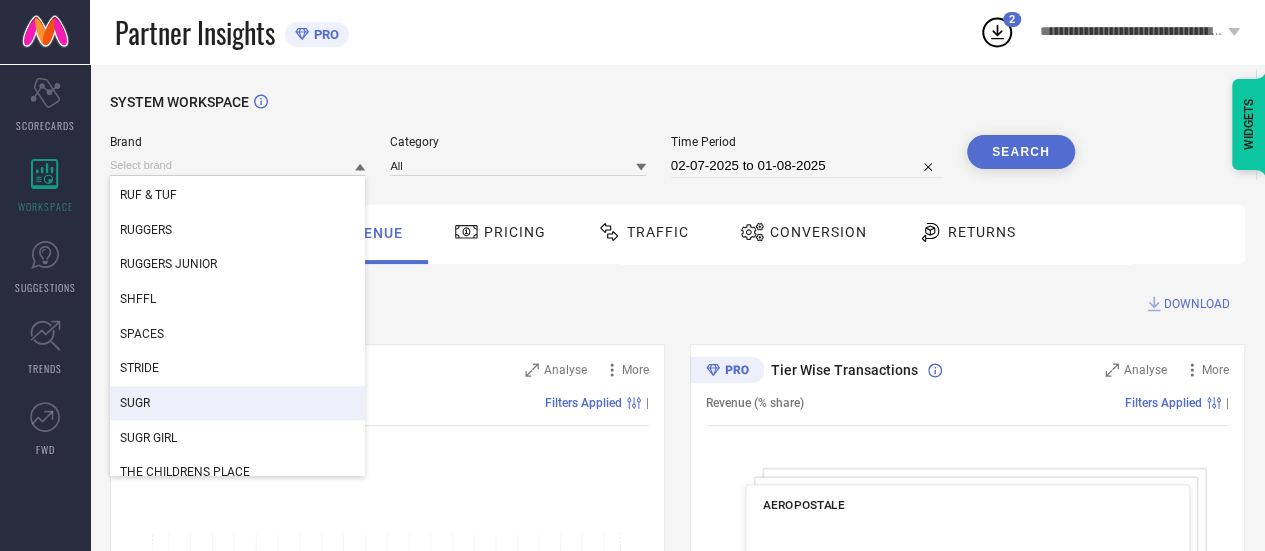 scroll, scrollTop: 913, scrollLeft: 0, axis: vertical 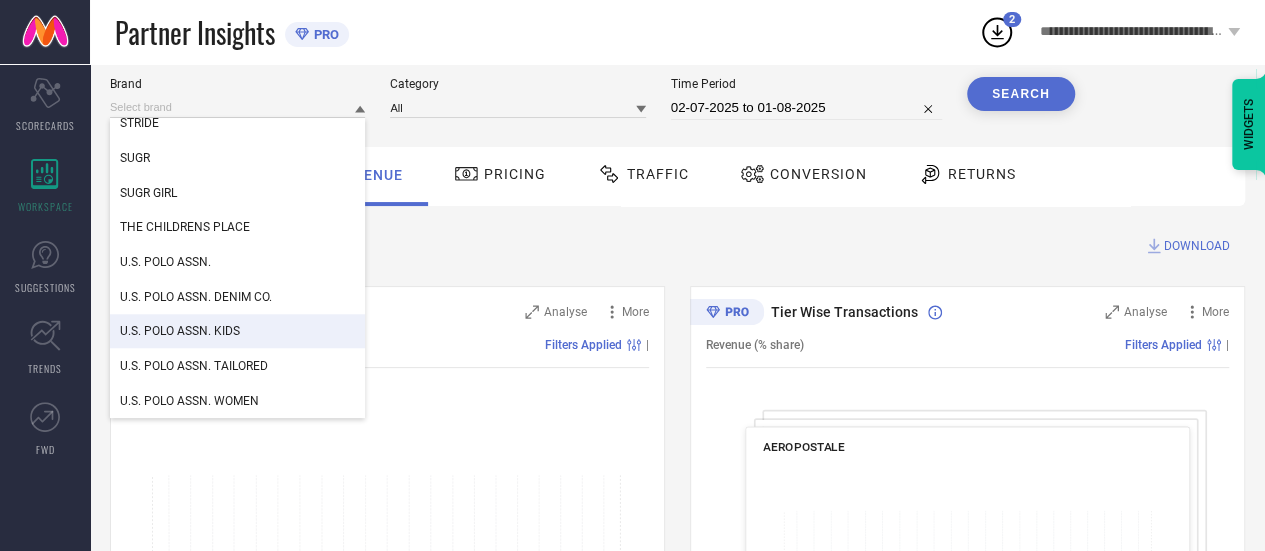 click on "U.S. POLO ASSN. KIDS" at bounding box center (237, 331) 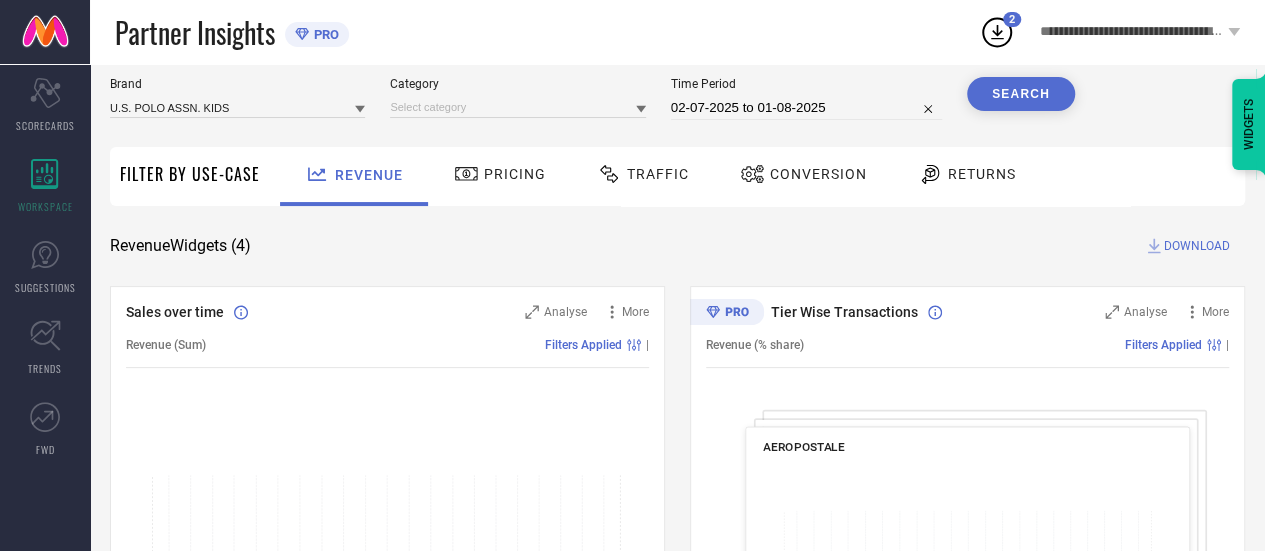 click on "Category" at bounding box center [517, 98] 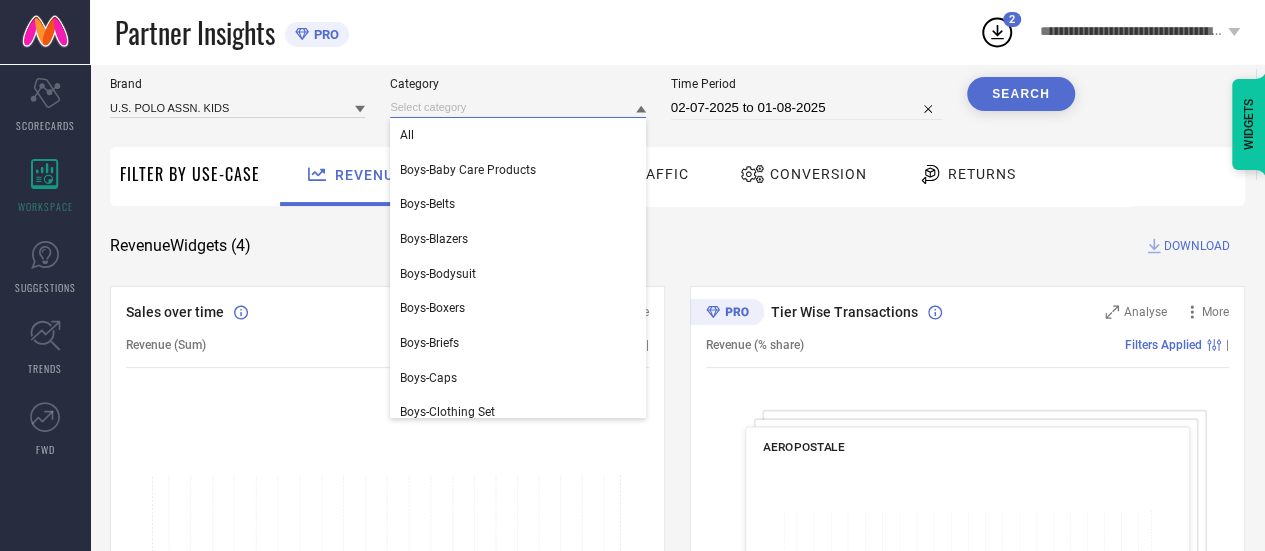 click at bounding box center [517, 107] 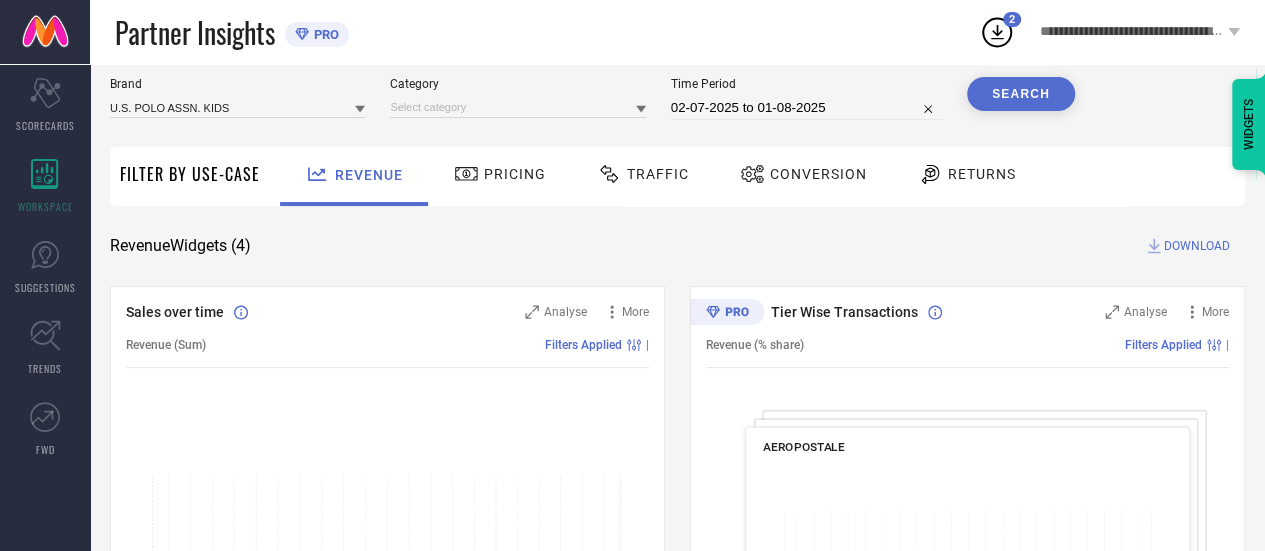 click at bounding box center [641, 108] 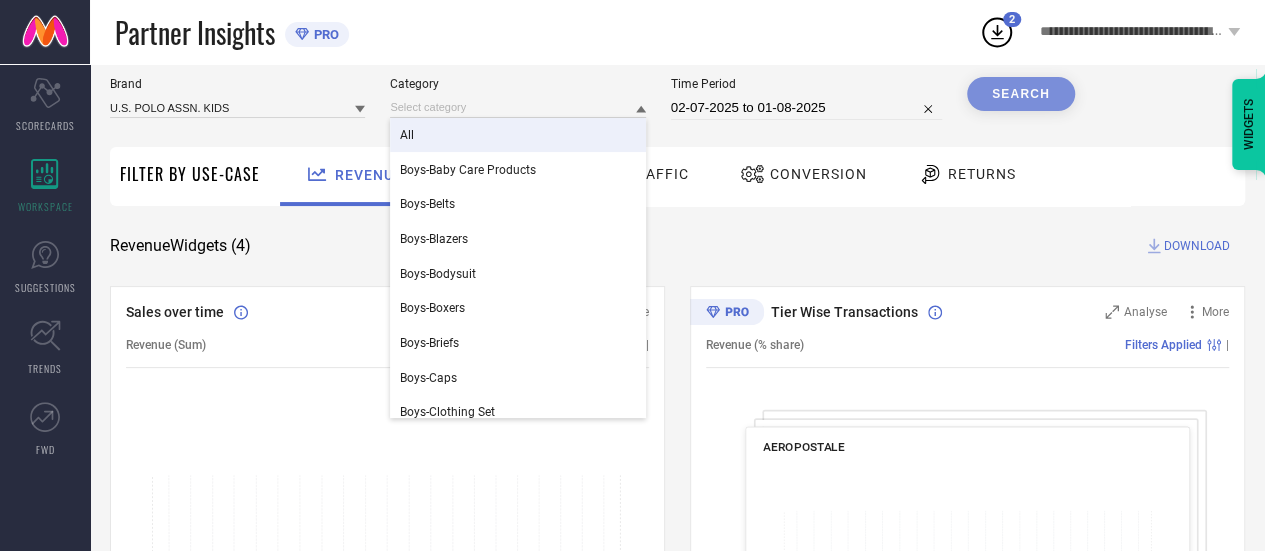 click on "All" at bounding box center (517, 135) 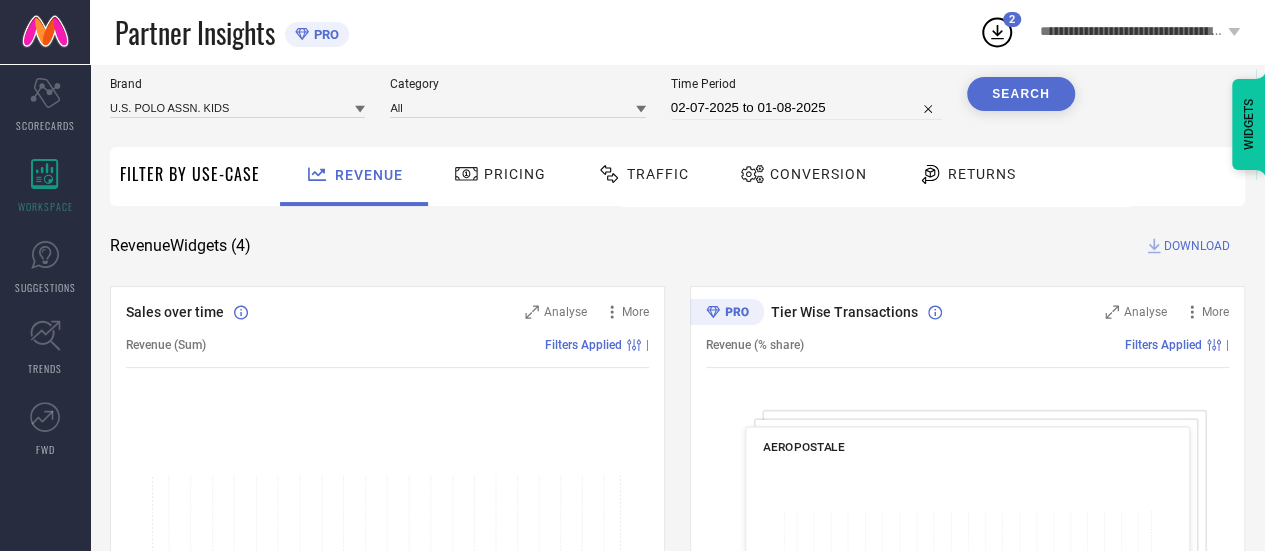 select on "6" 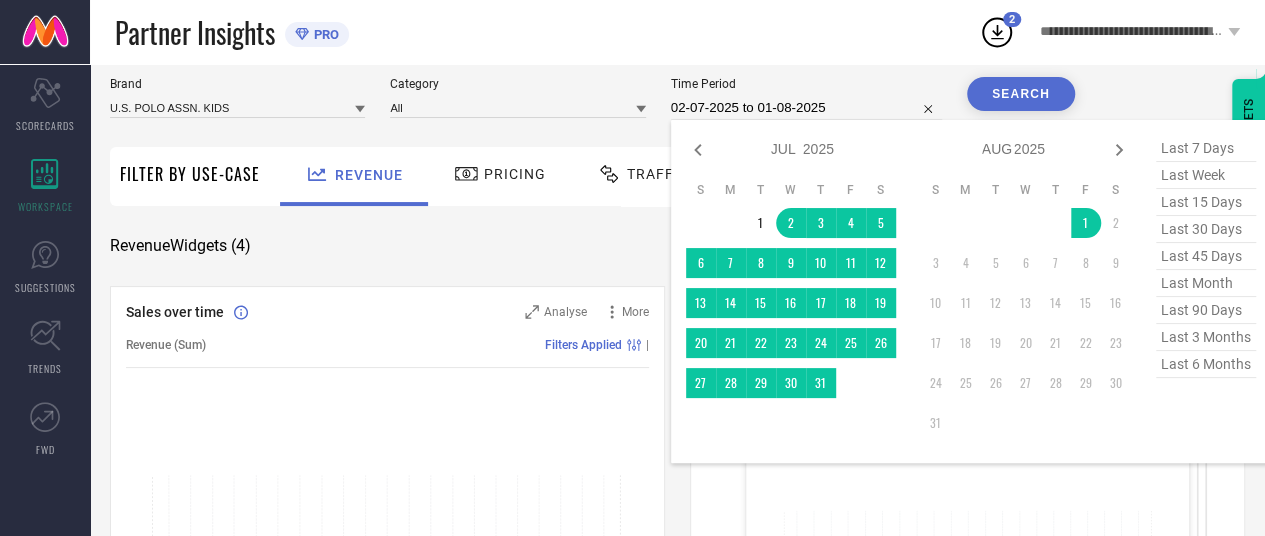drag, startPoint x: 882, startPoint y: 113, endPoint x: 786, endPoint y: 109, distance: 96.0833 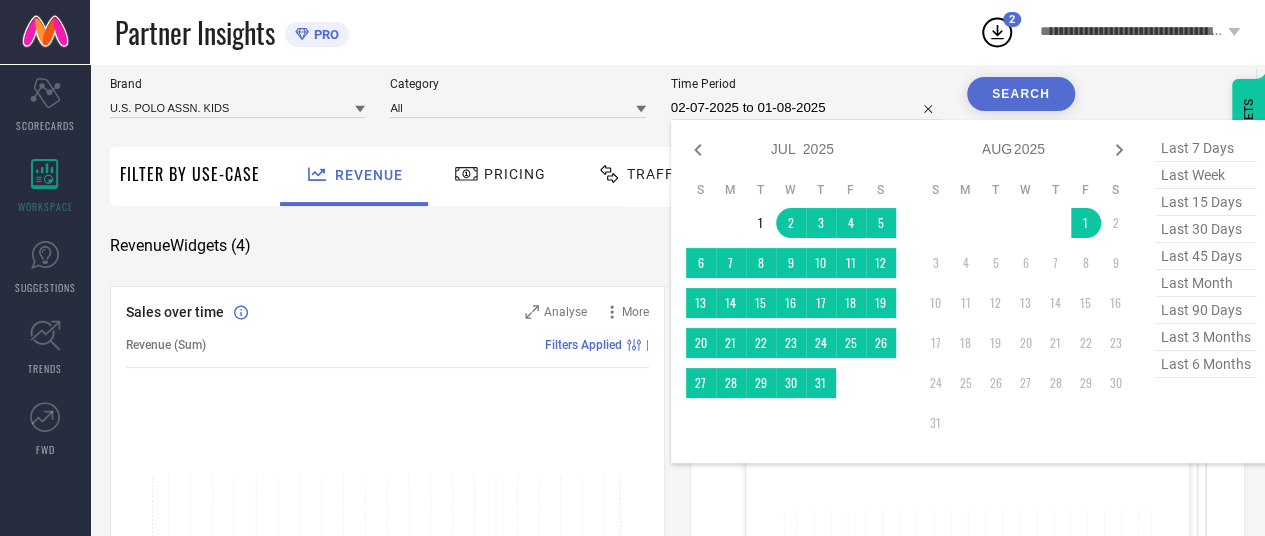 click on "02-07-2025 to 01-08-2025" at bounding box center (806, 108) 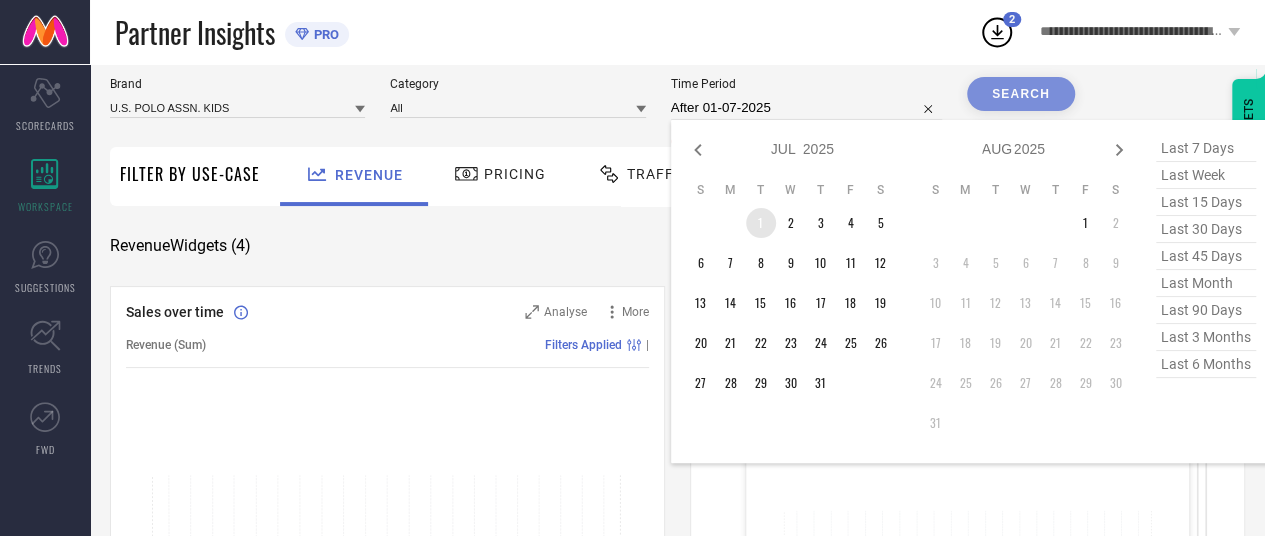 click on "1" at bounding box center (761, 223) 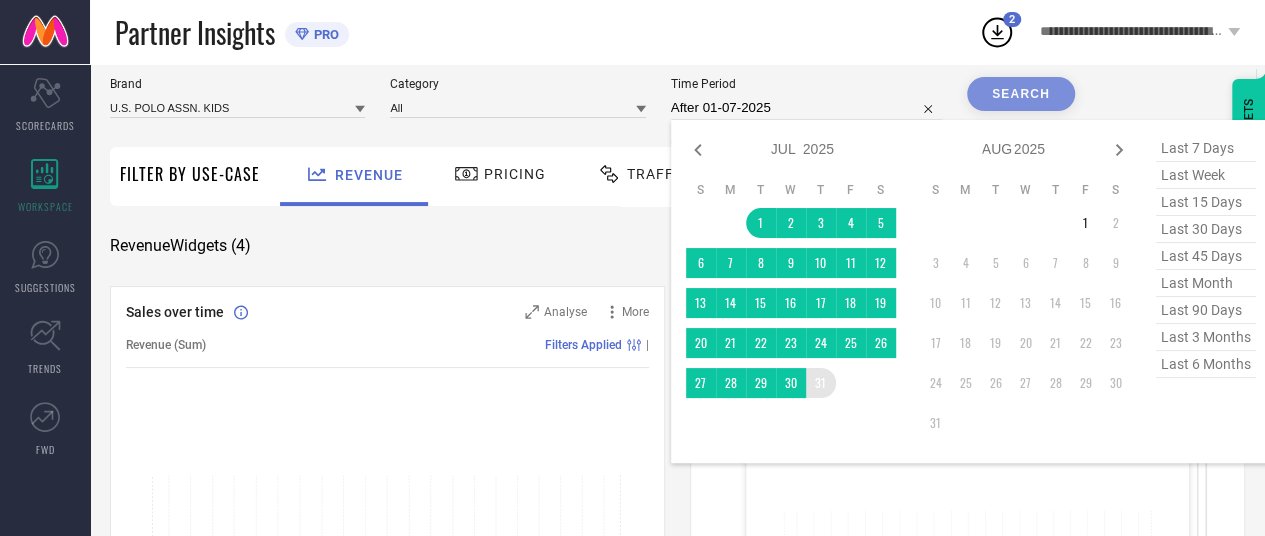 type on "01-07-2025 to 31-07-2025" 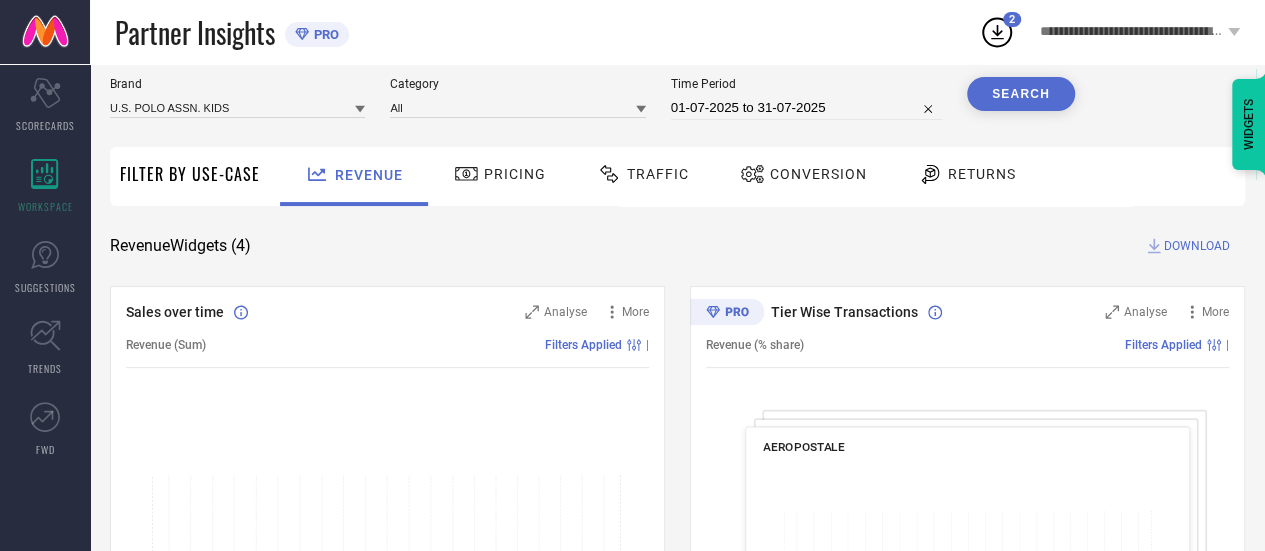 click on "Search" at bounding box center [1021, 94] 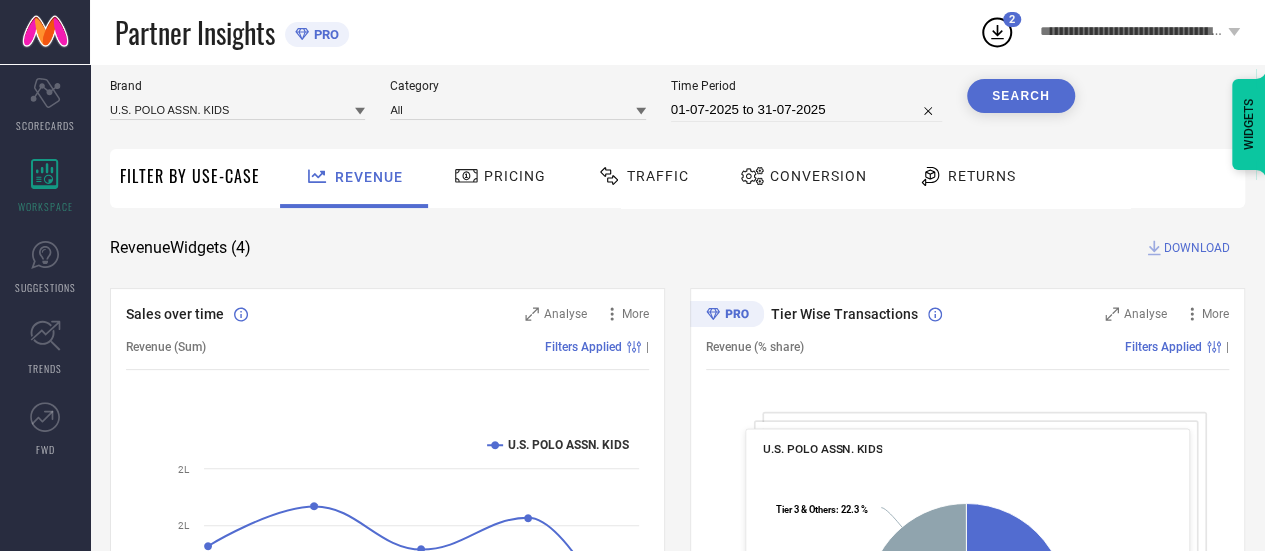 scroll, scrollTop: 56, scrollLeft: 0, axis: vertical 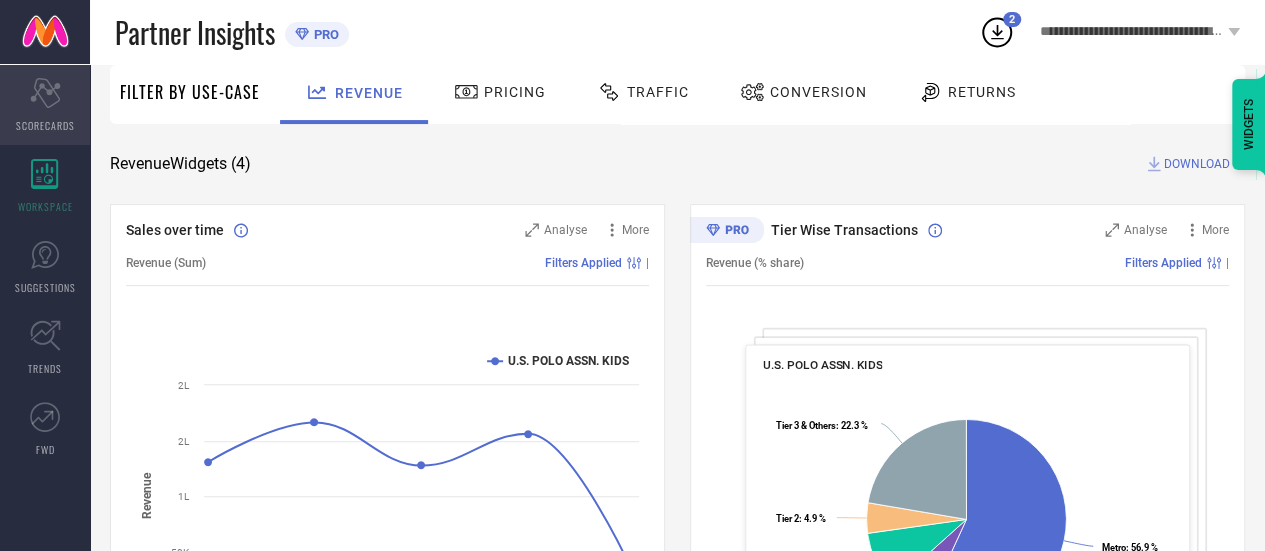 click on "Scorecard SCORECARDS" at bounding box center [45, 105] 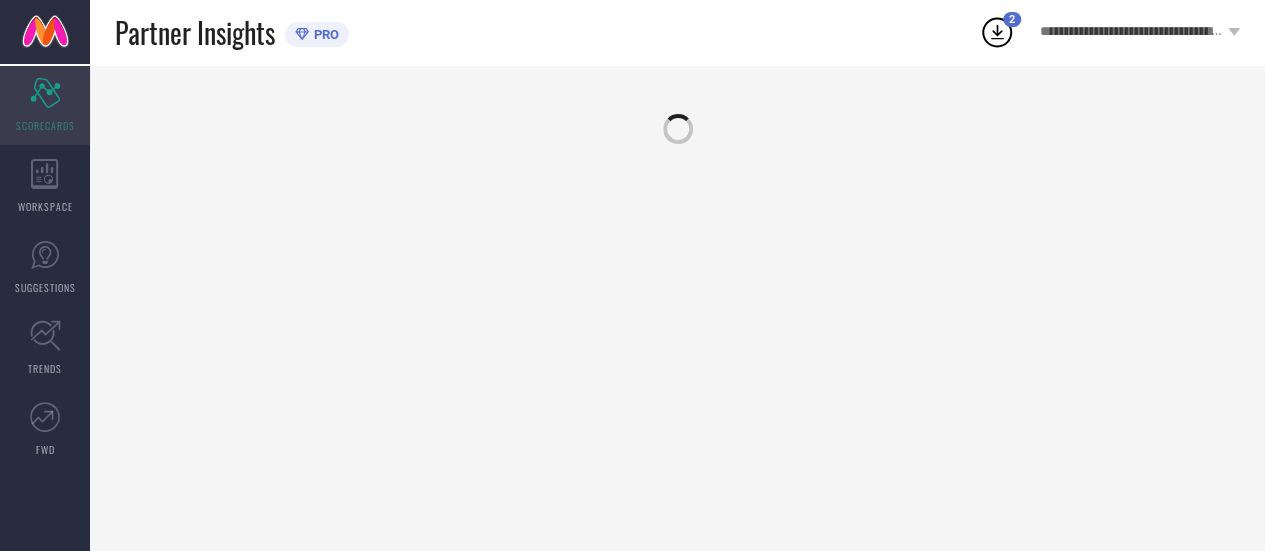 scroll, scrollTop: 0, scrollLeft: 0, axis: both 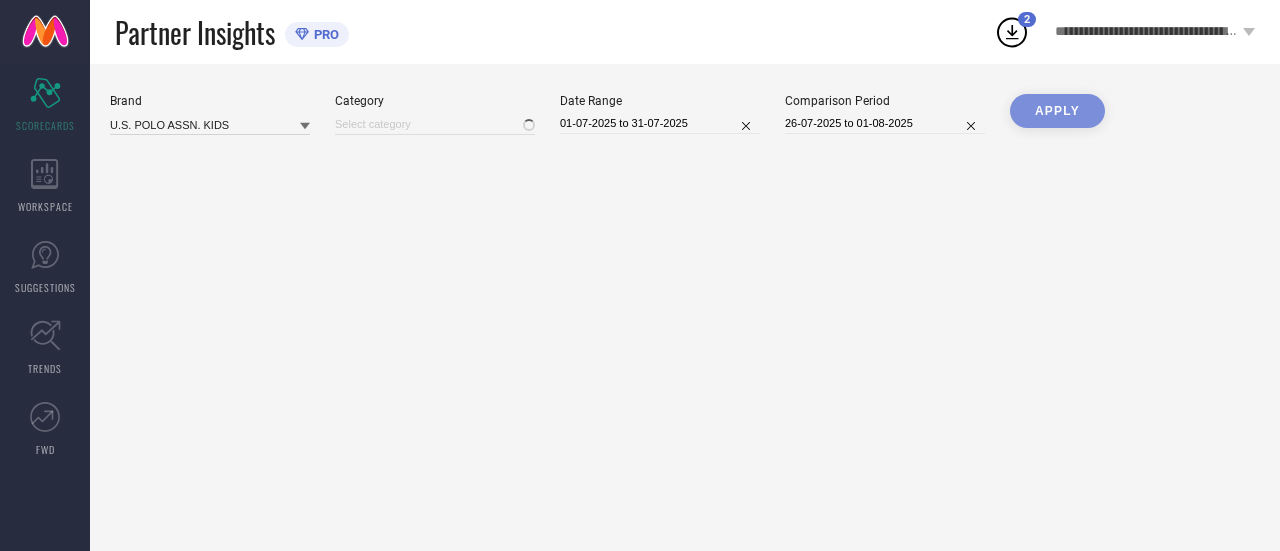 type on "All" 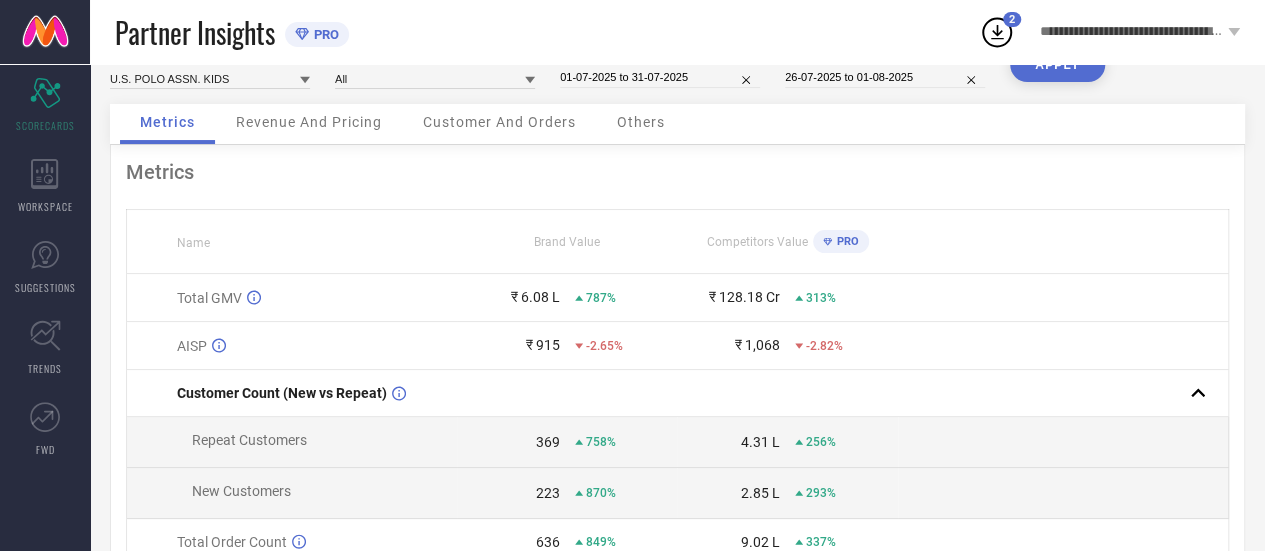 scroll, scrollTop: 0, scrollLeft: 0, axis: both 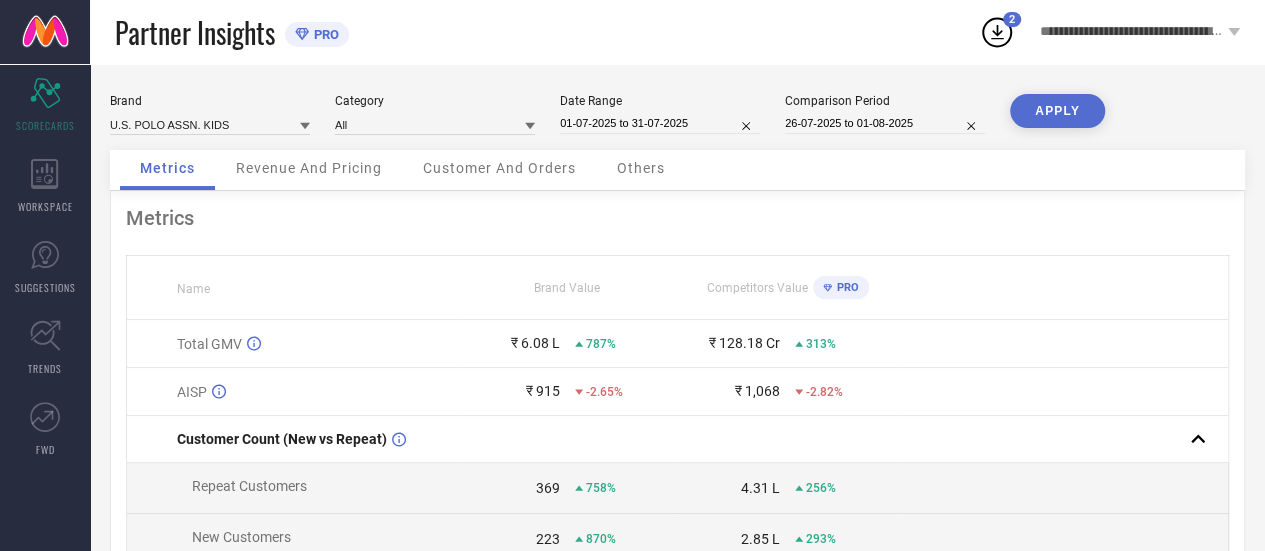 click on "Revenue And Pricing" at bounding box center [309, 170] 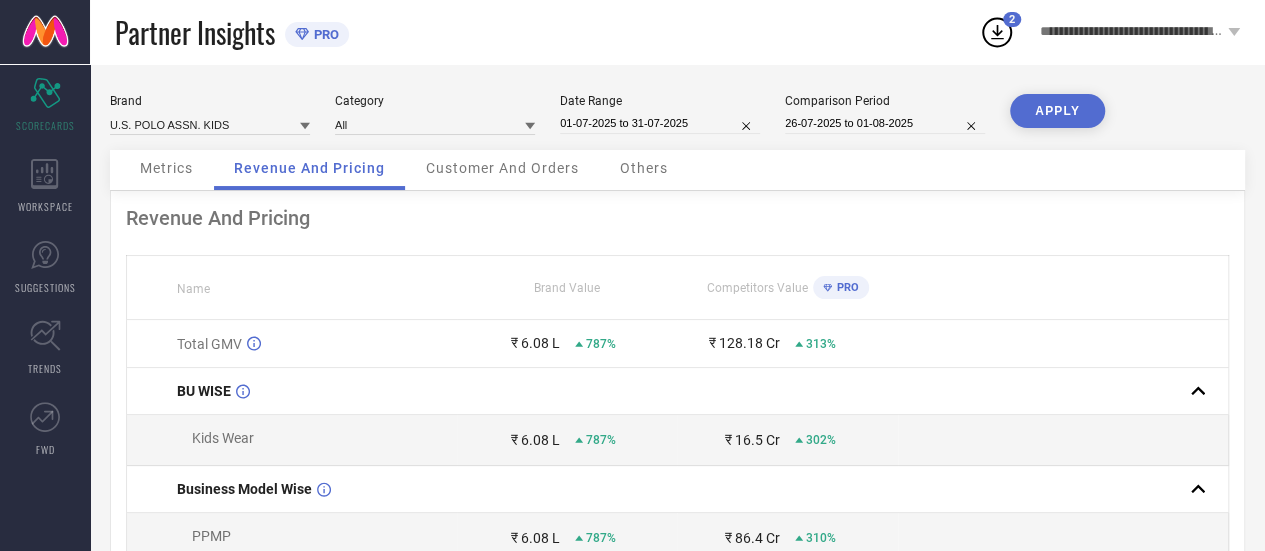 click on "Metrics" at bounding box center [166, 168] 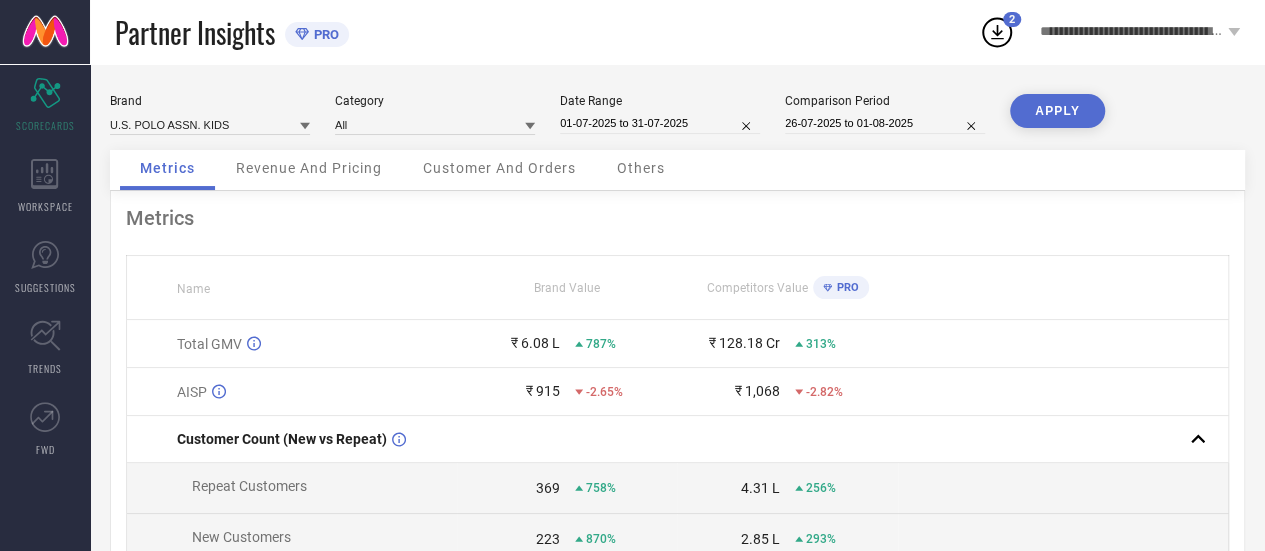 select on "6" 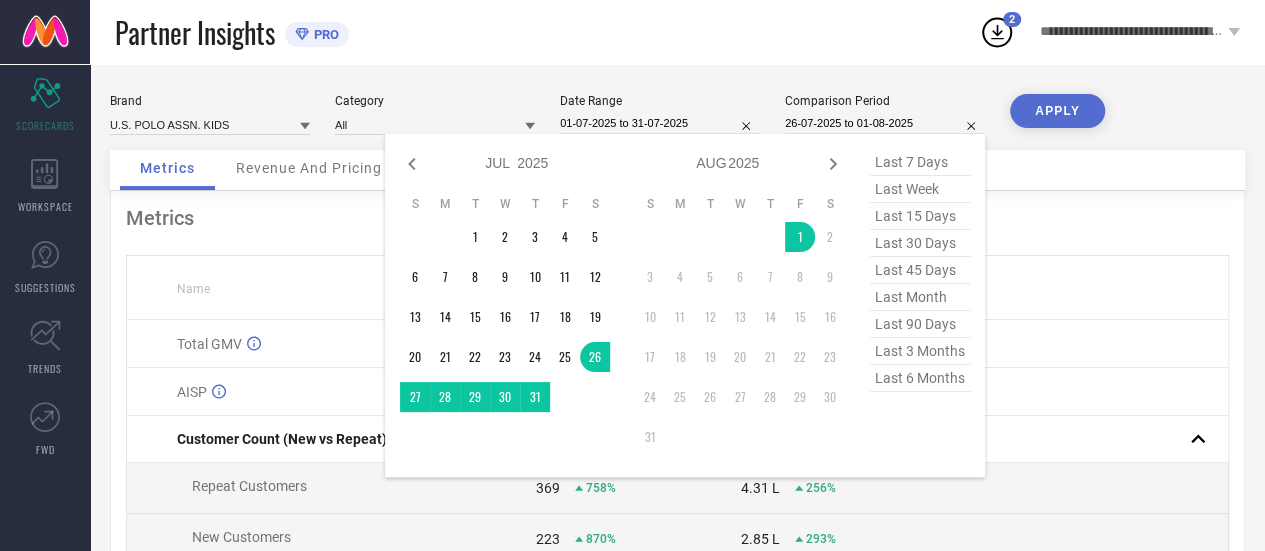 click on "26-07-2025 to 01-08-2025" at bounding box center (885, 123) 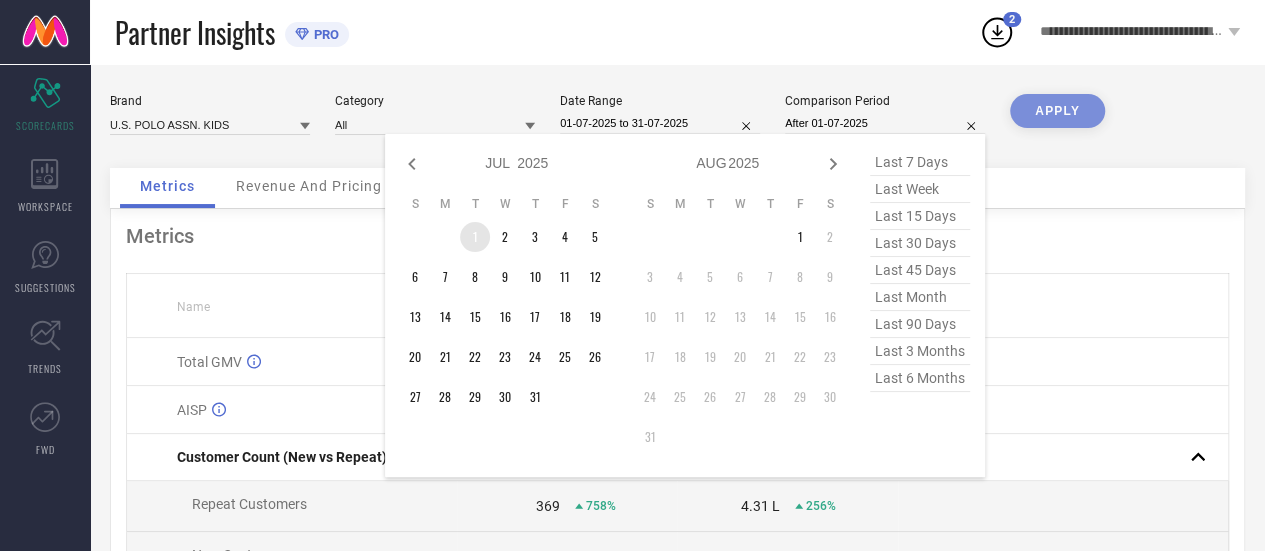click on "1" at bounding box center (475, 237) 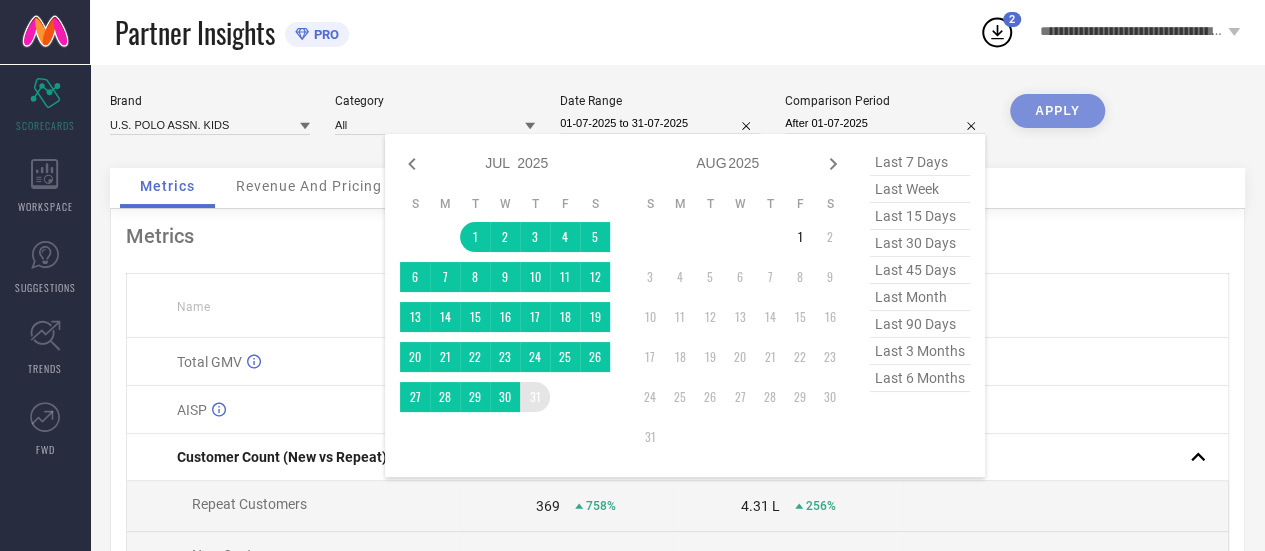 type on "01-07-2025 to 31-07-2025" 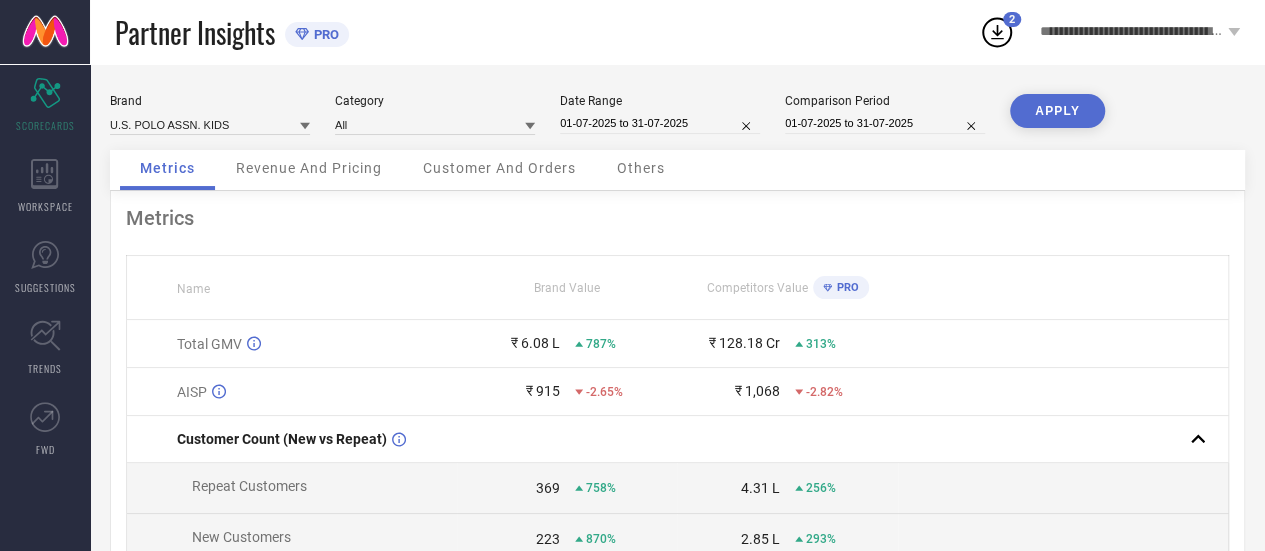 click on "APPLY" at bounding box center [1057, 111] 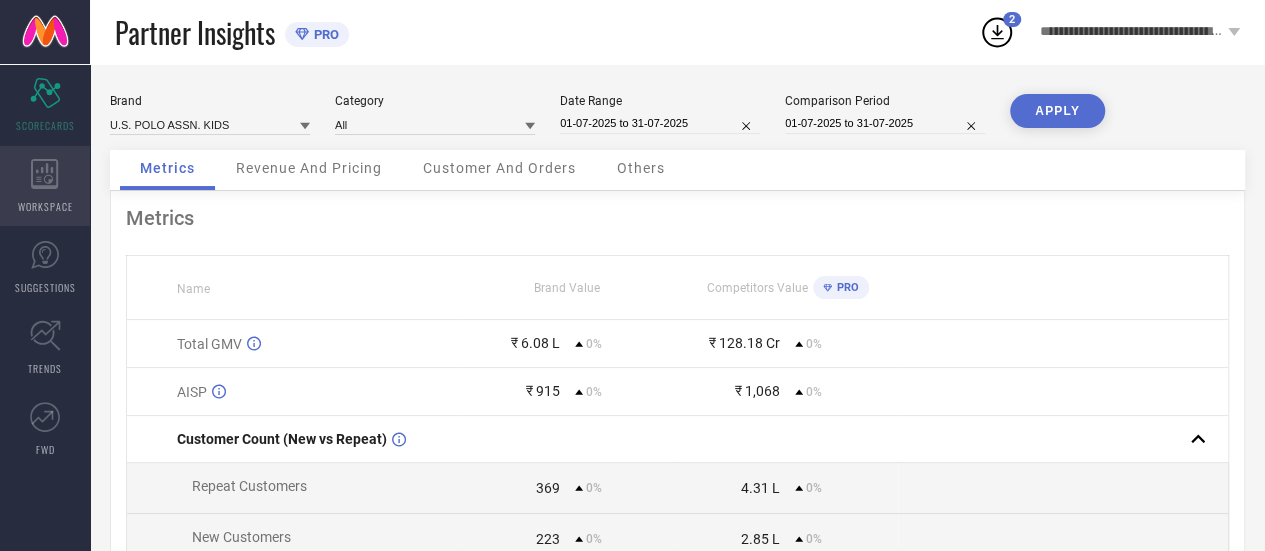 click on "WORKSPACE" at bounding box center (45, 186) 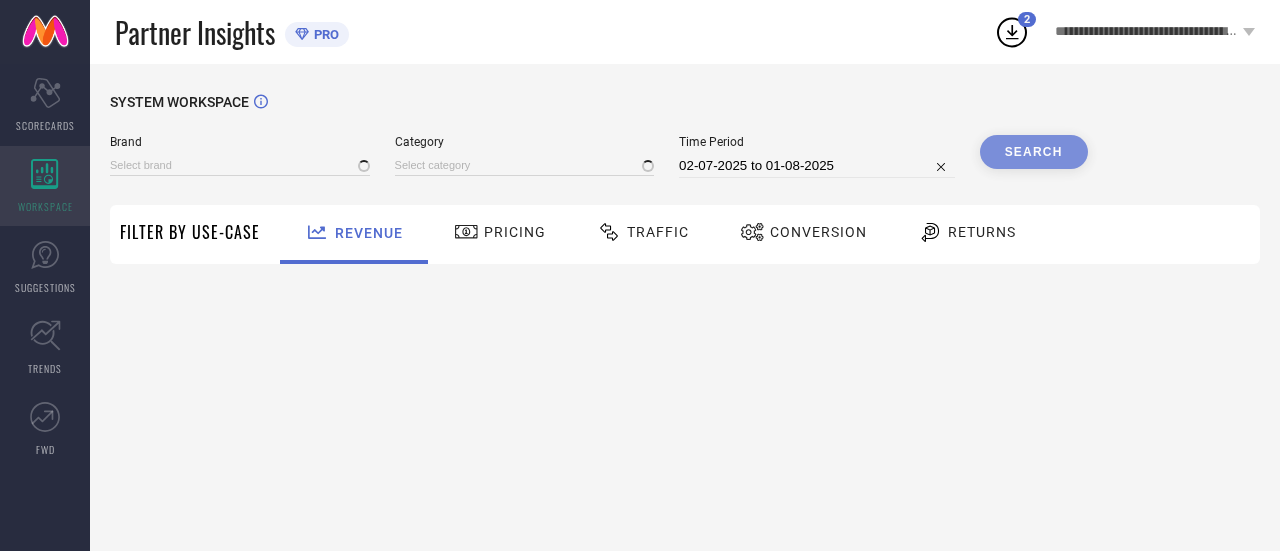type on "AEROPOSTALE" 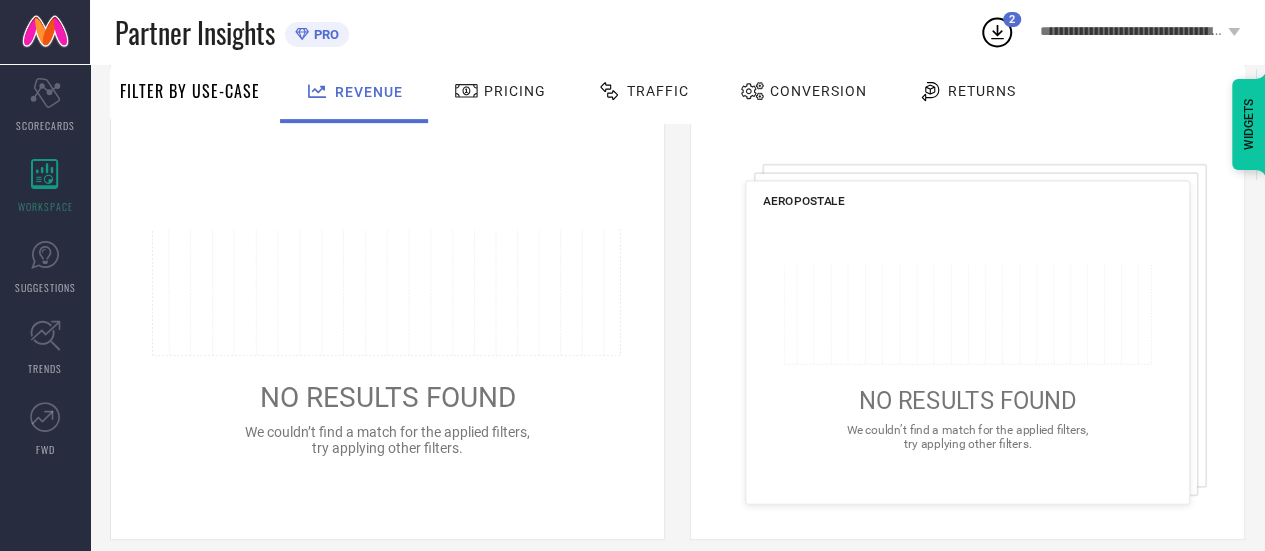 scroll, scrollTop: 0, scrollLeft: 0, axis: both 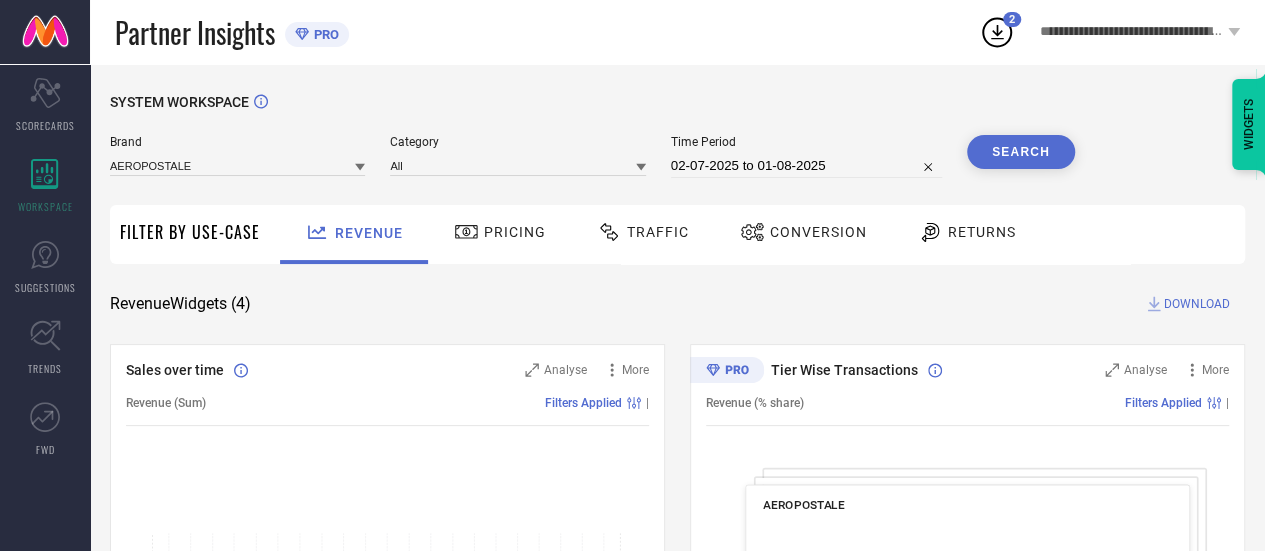 click 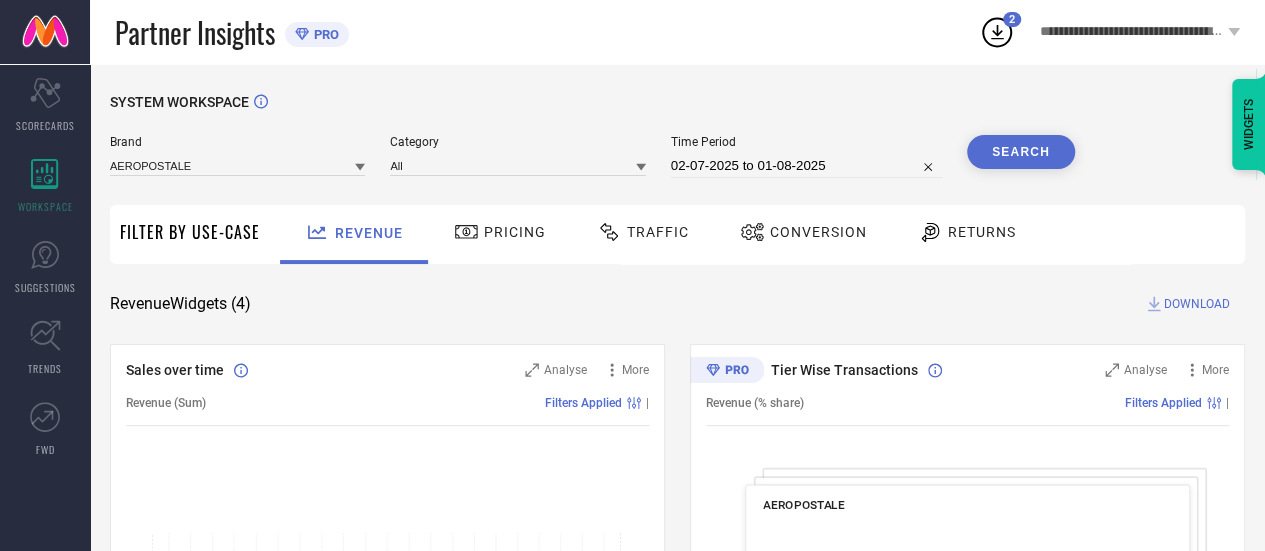 click on "DOWNLOAD" at bounding box center [1197, 304] 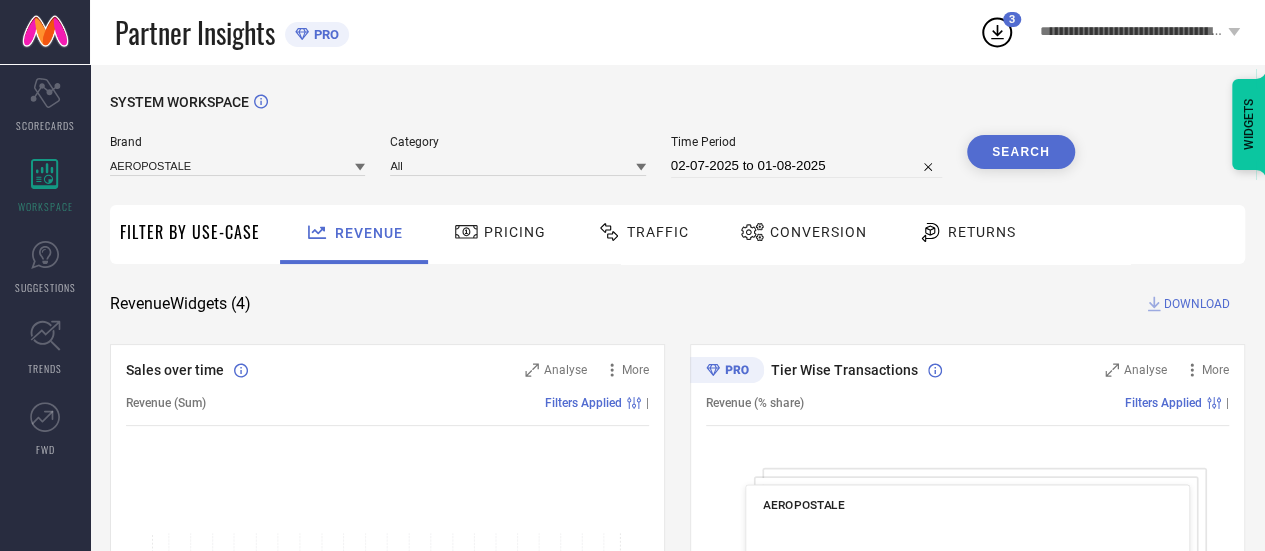 click 